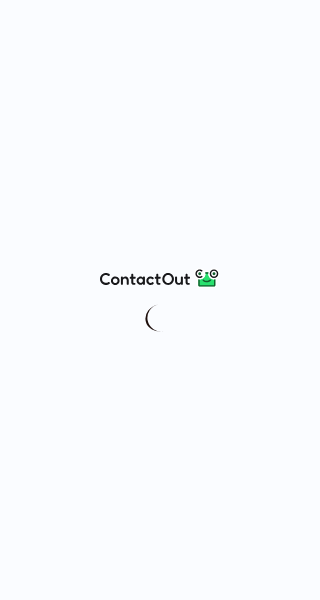 scroll, scrollTop: 0, scrollLeft: 0, axis: both 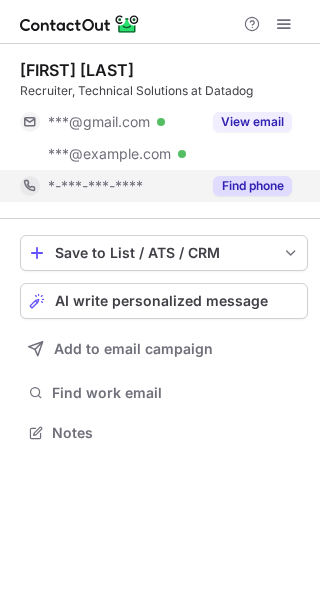 click on "Find phone" at bounding box center [252, 186] 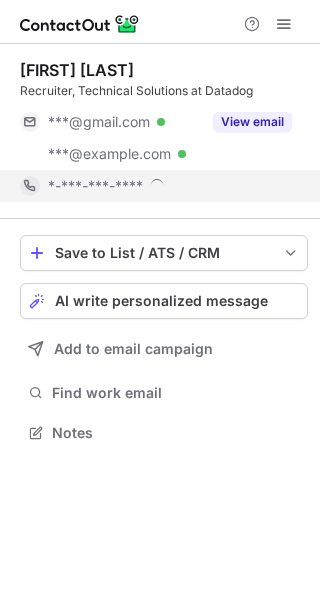 scroll, scrollTop: 9, scrollLeft: 10, axis: both 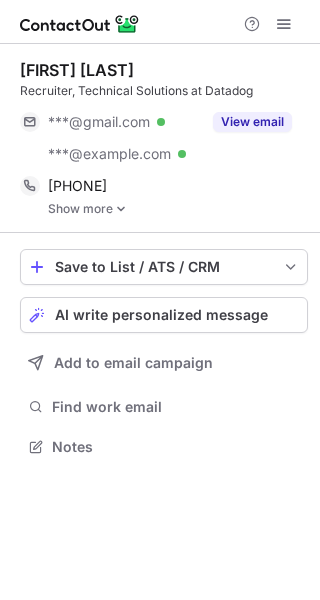 click on "Show more" at bounding box center (178, 209) 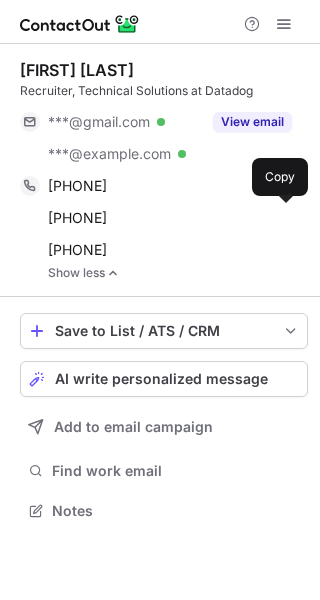 scroll, scrollTop: 9, scrollLeft: 10, axis: both 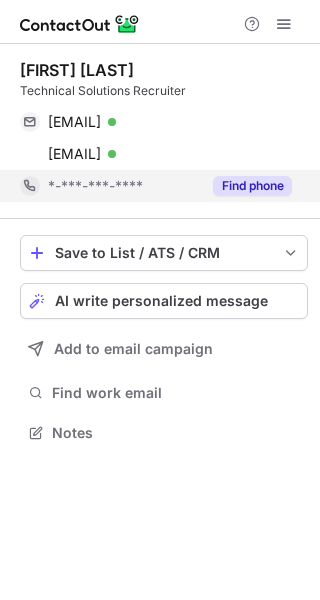 click on "Find phone" at bounding box center (252, 186) 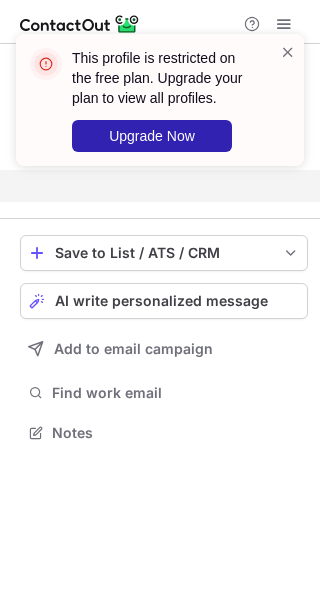 scroll, scrollTop: 386, scrollLeft: 320, axis: both 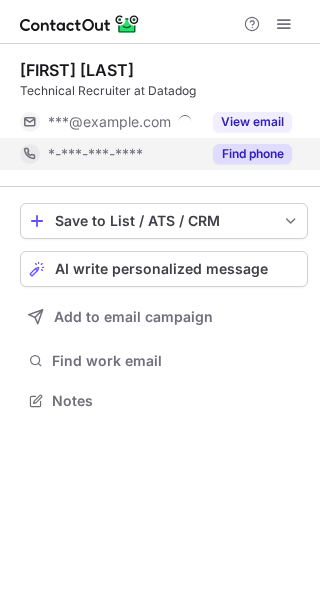 click on "Find phone" at bounding box center (252, 154) 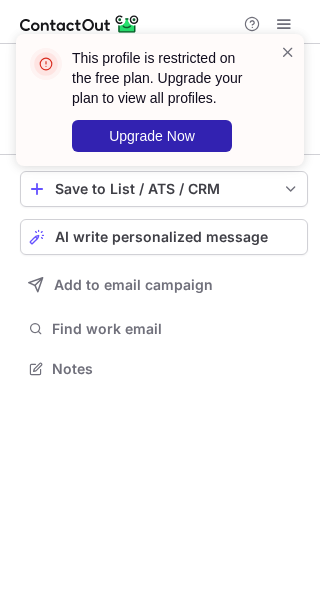 scroll, scrollTop: 354, scrollLeft: 320, axis: both 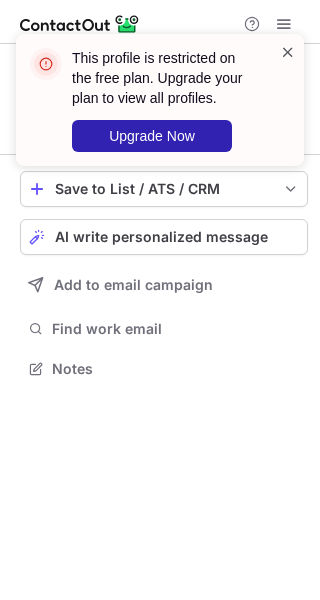 click at bounding box center (288, 52) 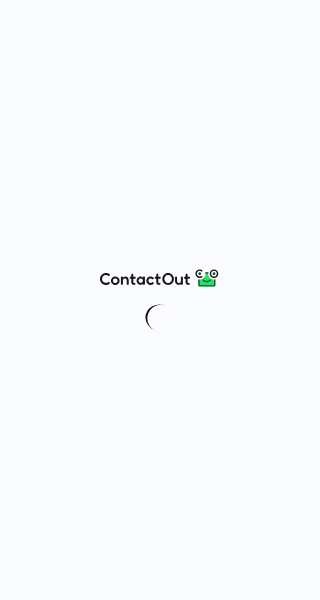 scroll, scrollTop: 0, scrollLeft: 0, axis: both 